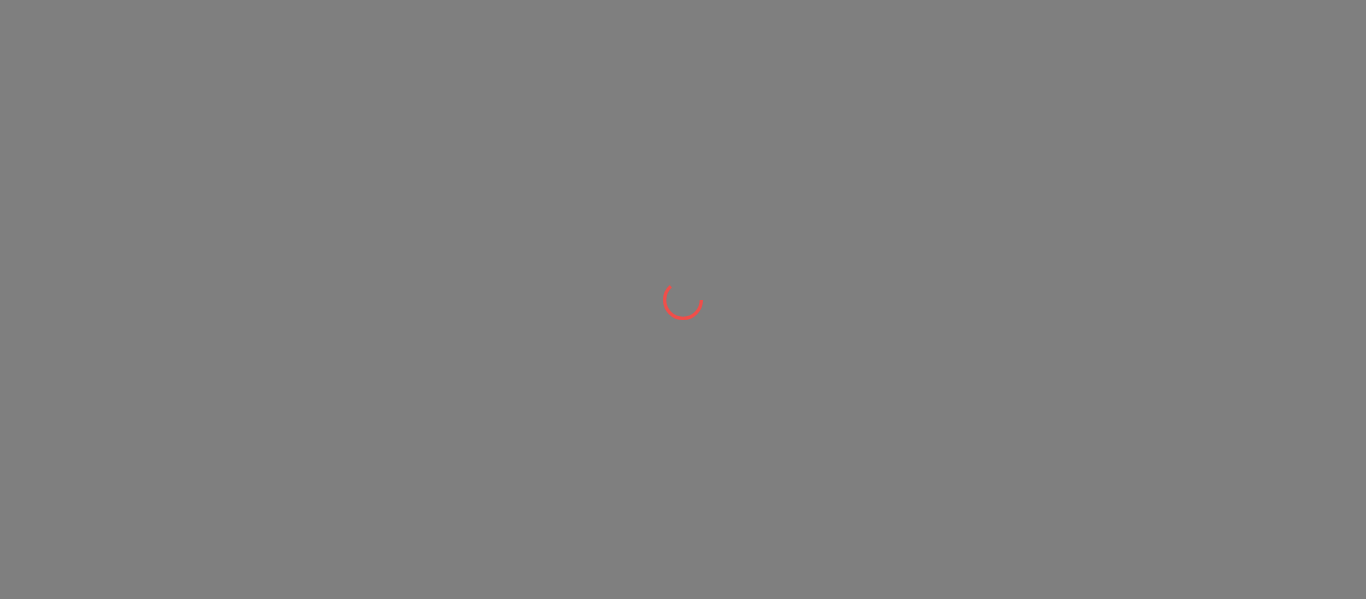 scroll, scrollTop: 0, scrollLeft: 0, axis: both 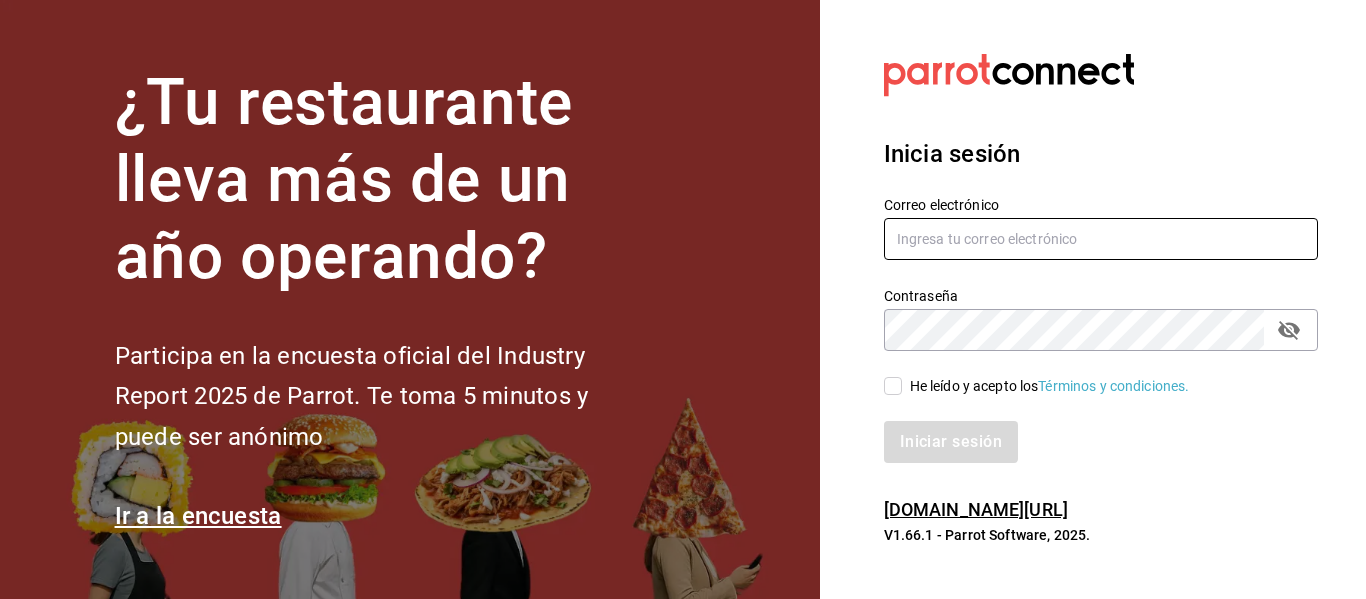 type on "mochomos.arcos@grupocosteno.com" 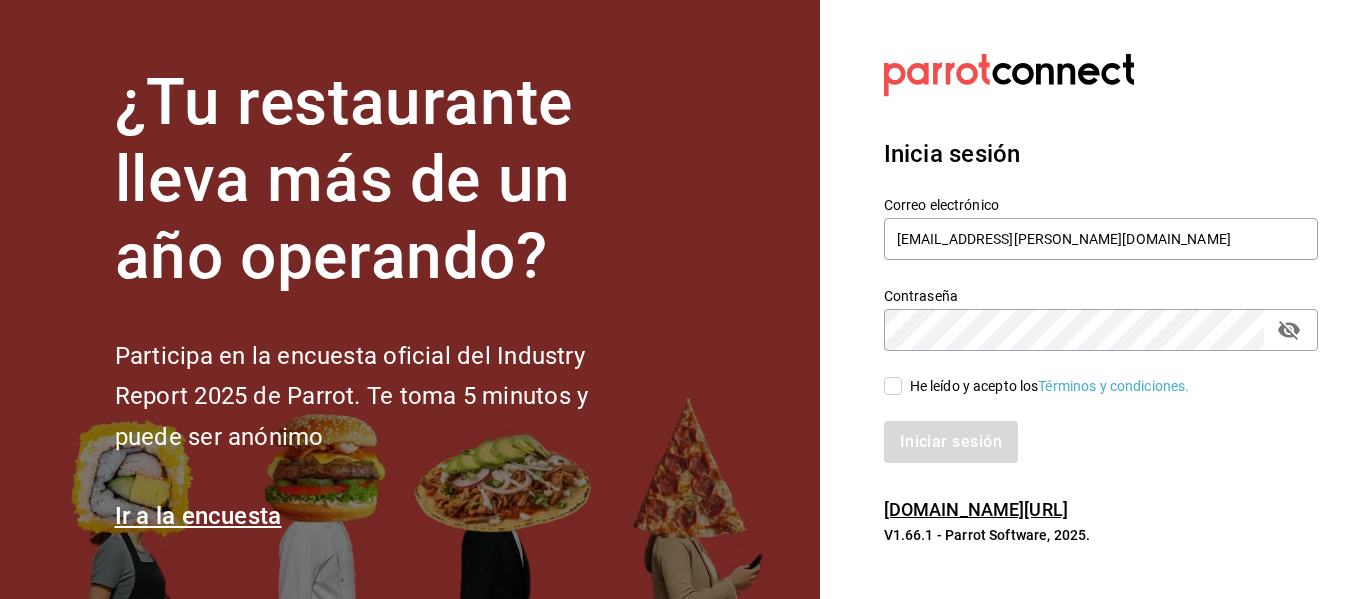 click on "He leído y acepto los  Términos y condiciones." at bounding box center [893, 386] 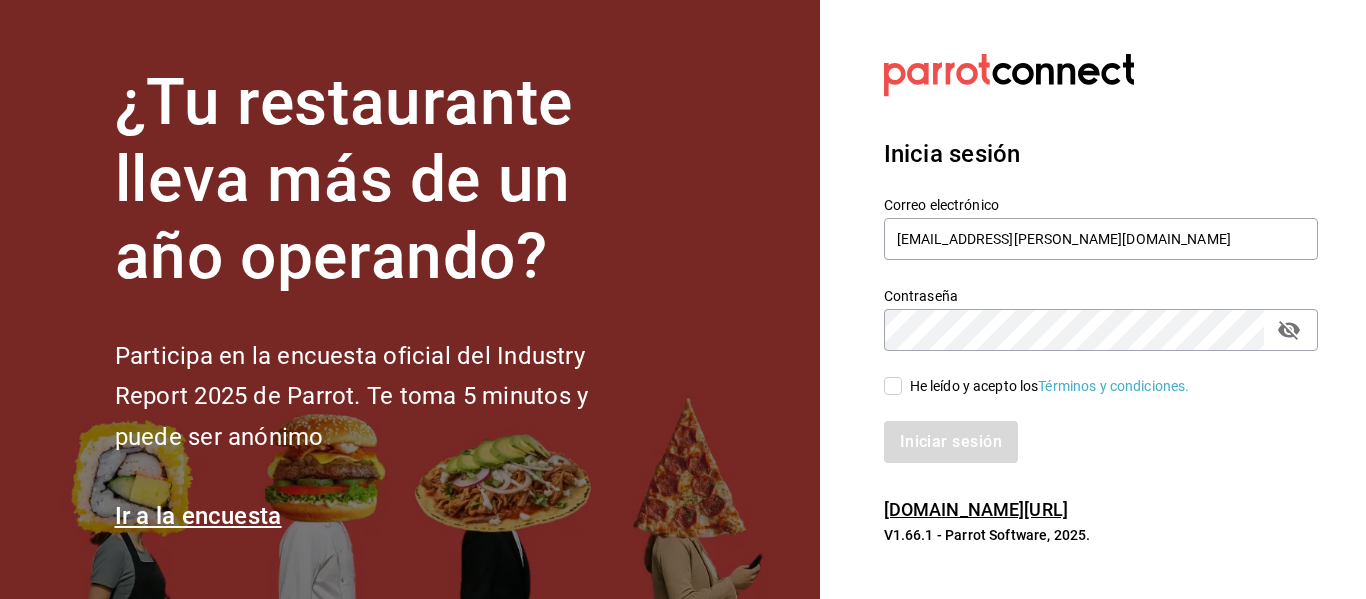 checkbox on "true" 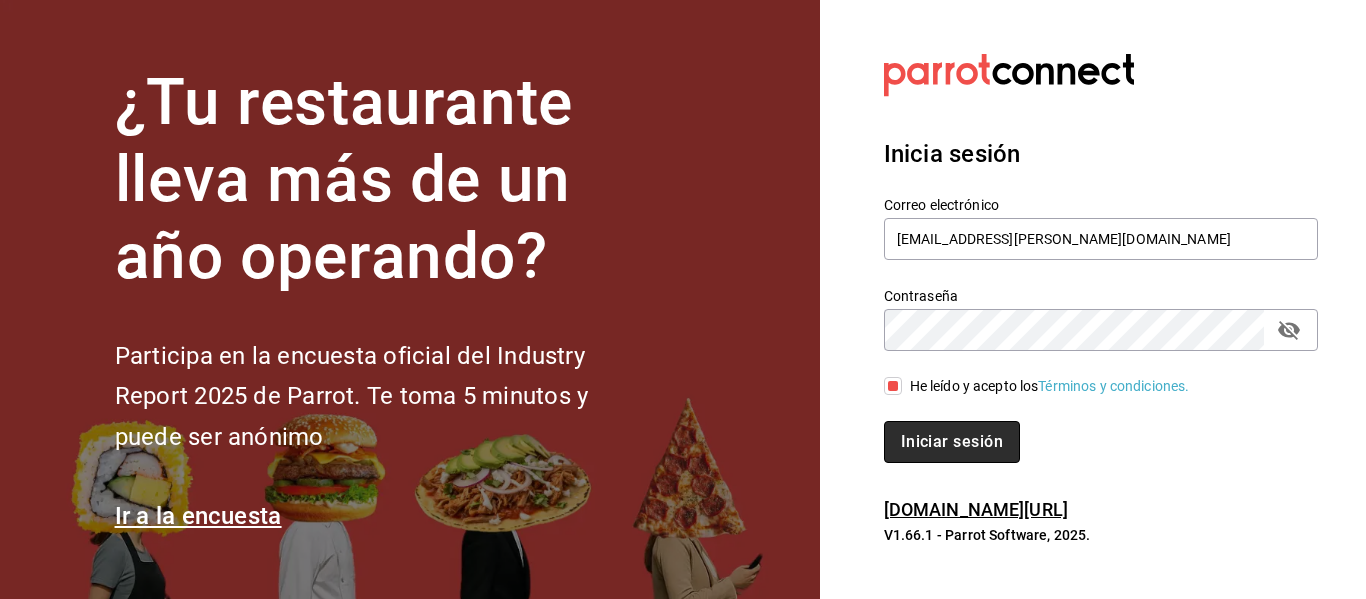 click on "Iniciar sesión" at bounding box center (952, 442) 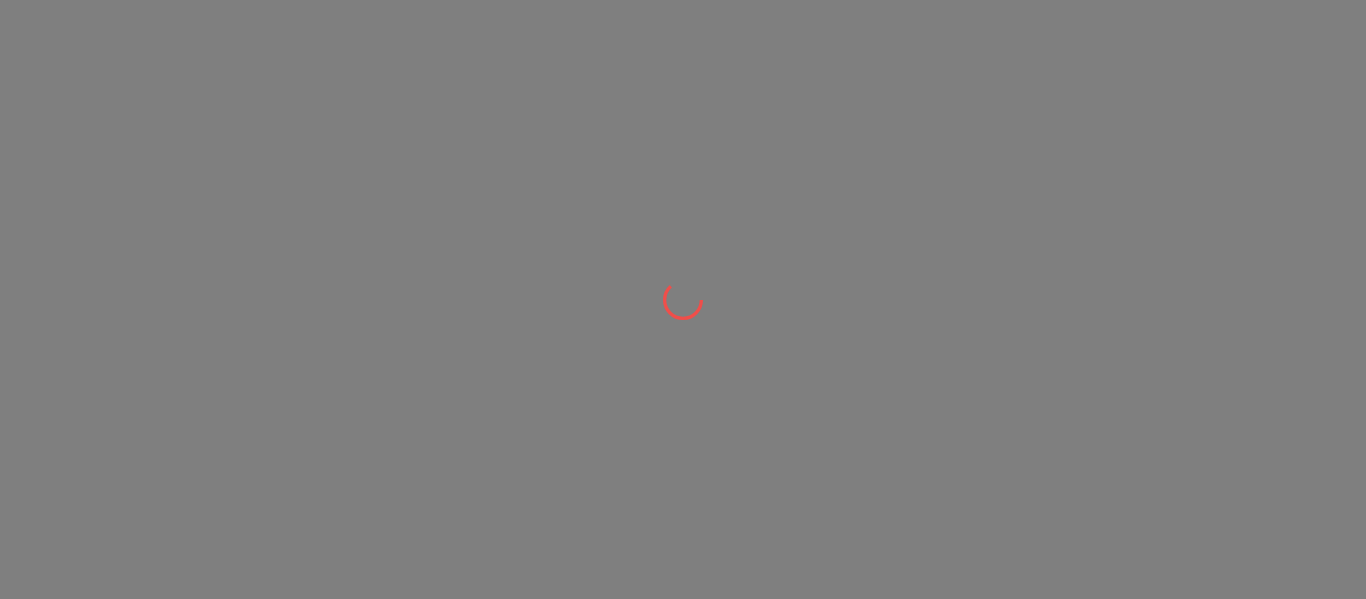 scroll, scrollTop: 0, scrollLeft: 0, axis: both 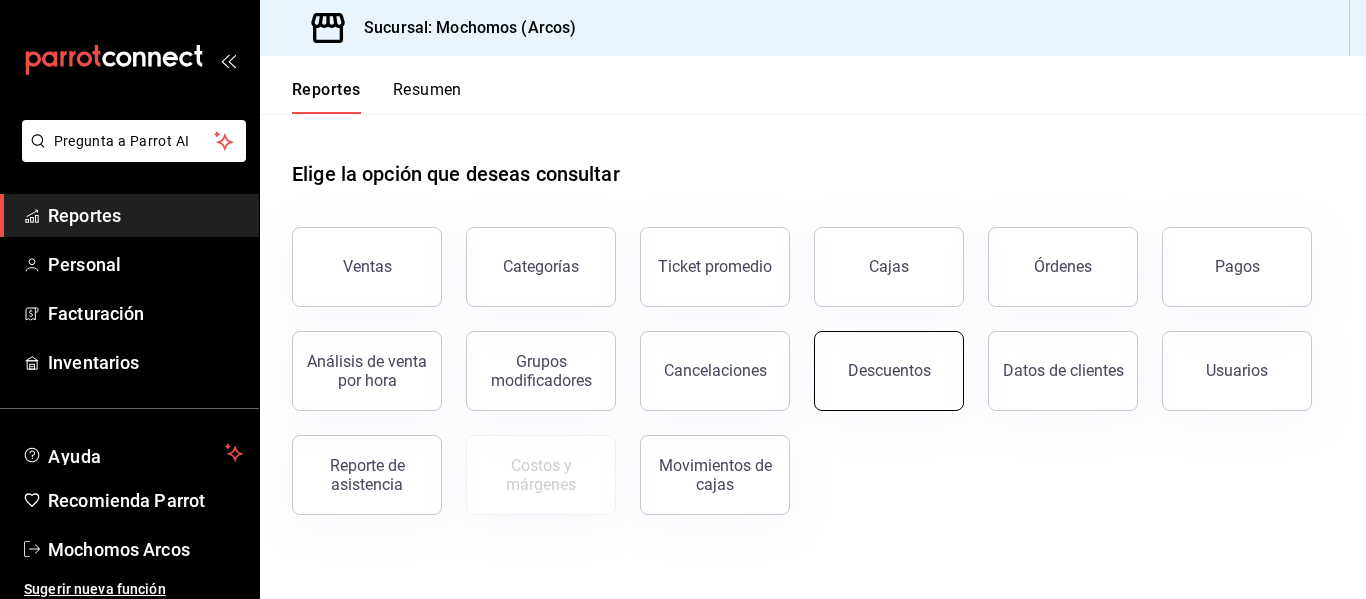 click on "Descuentos" at bounding box center (889, 371) 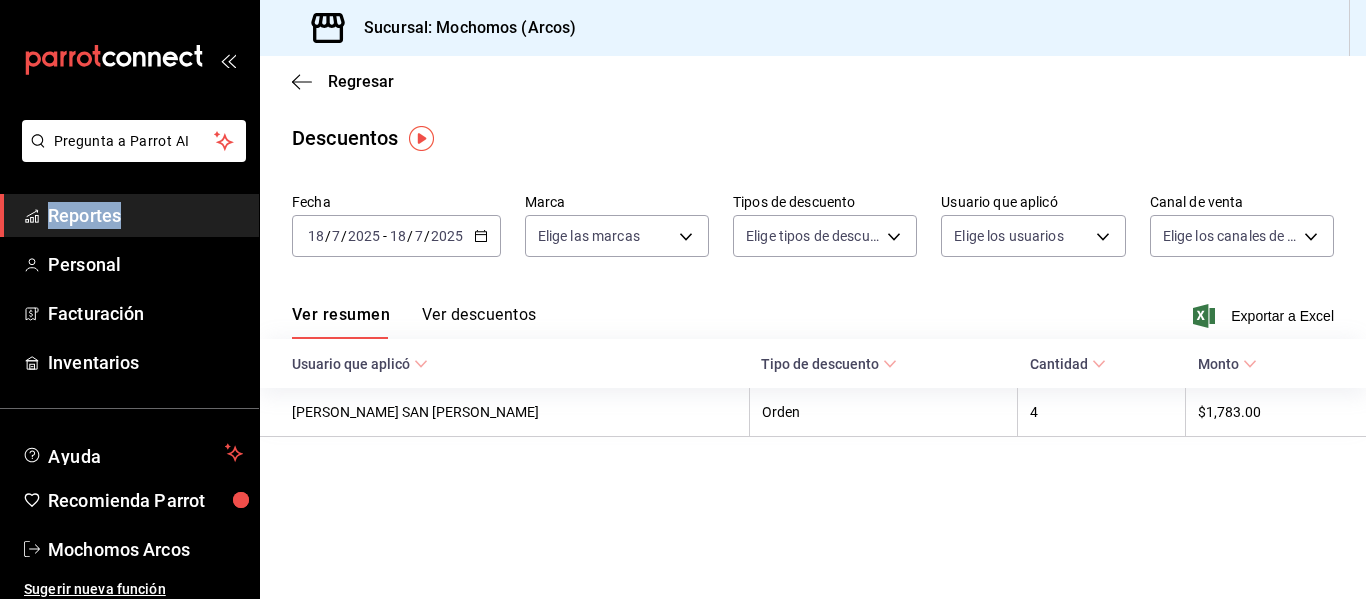 click 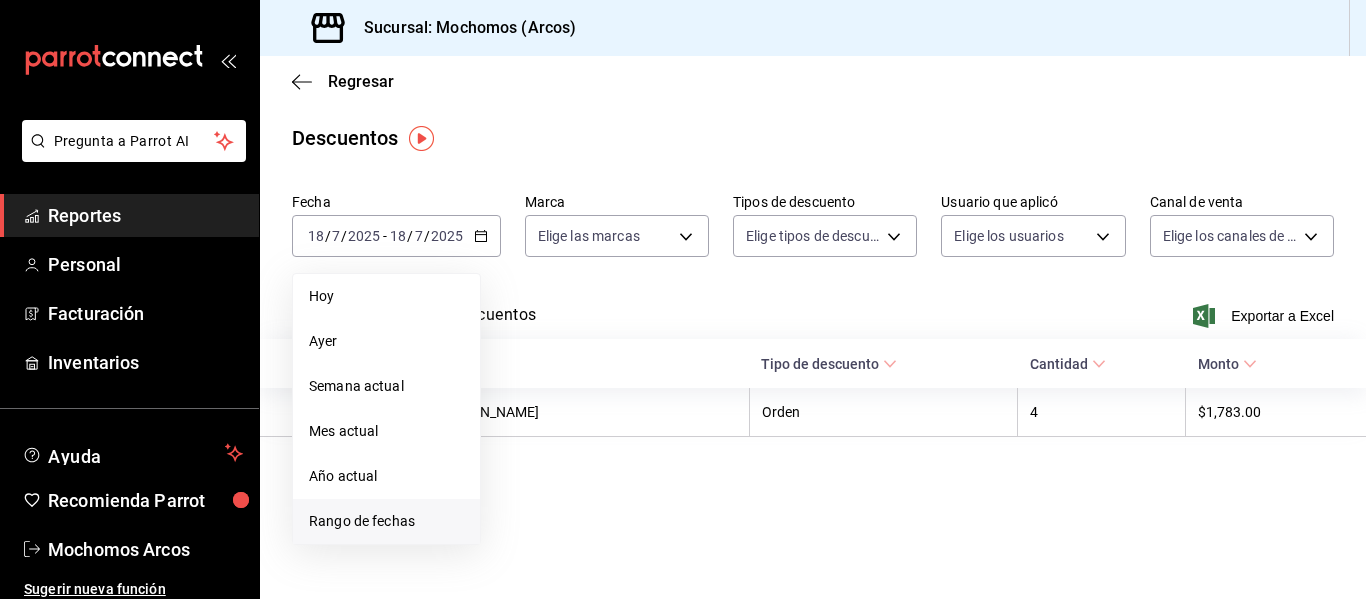 click on "Rango de fechas" at bounding box center (386, 521) 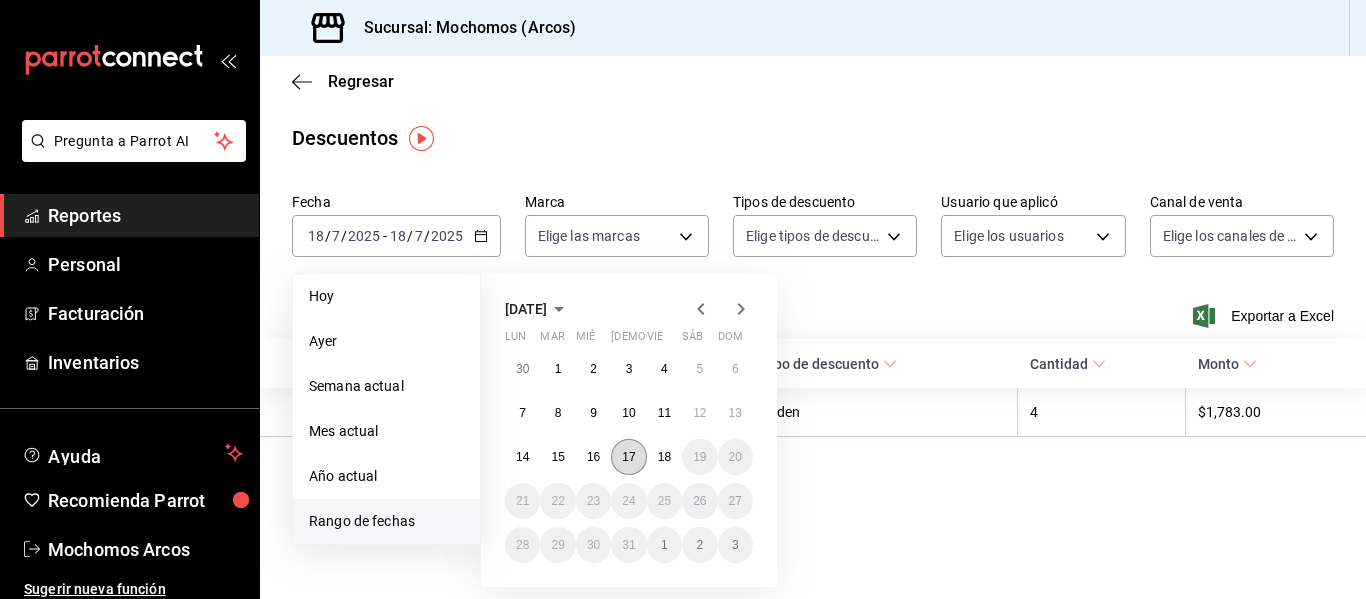 click on "17" at bounding box center [628, 457] 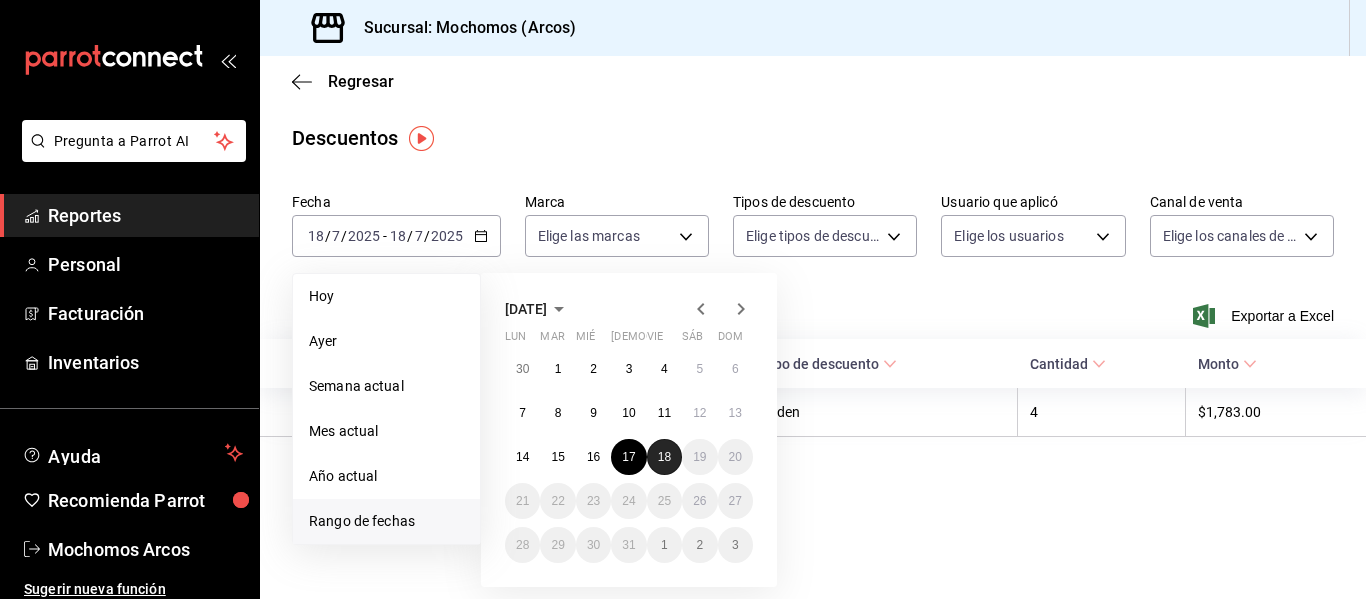 click on "18" at bounding box center [664, 457] 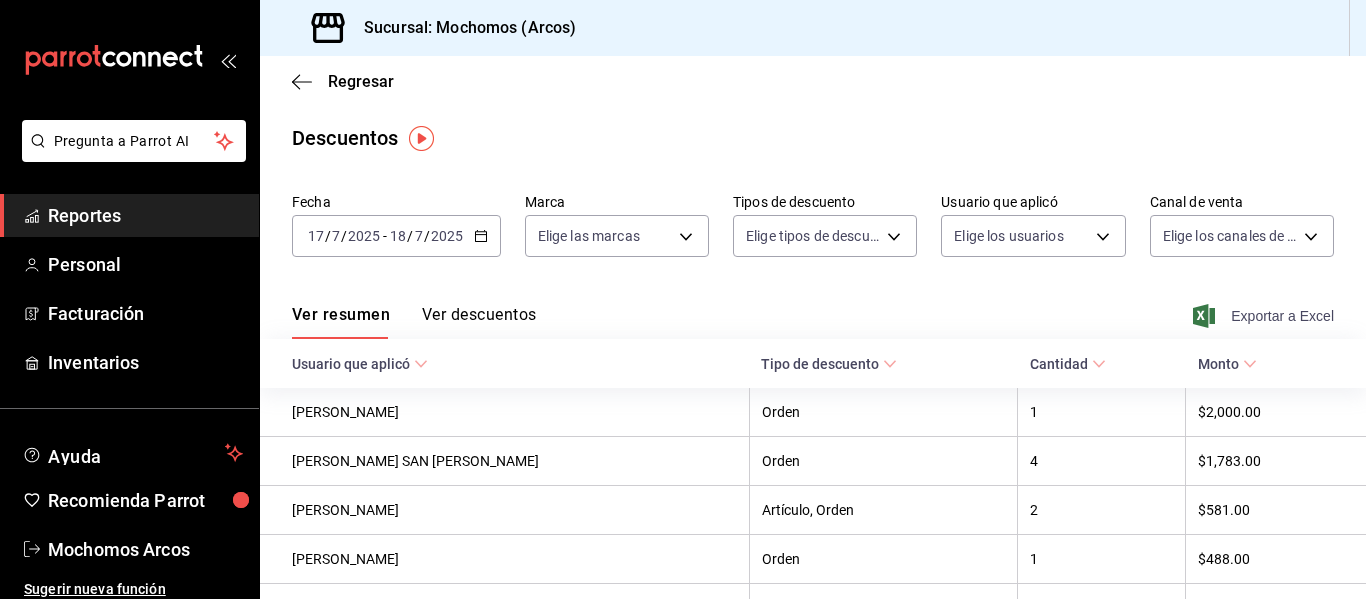 click on "Exportar a Excel" at bounding box center [1265, 316] 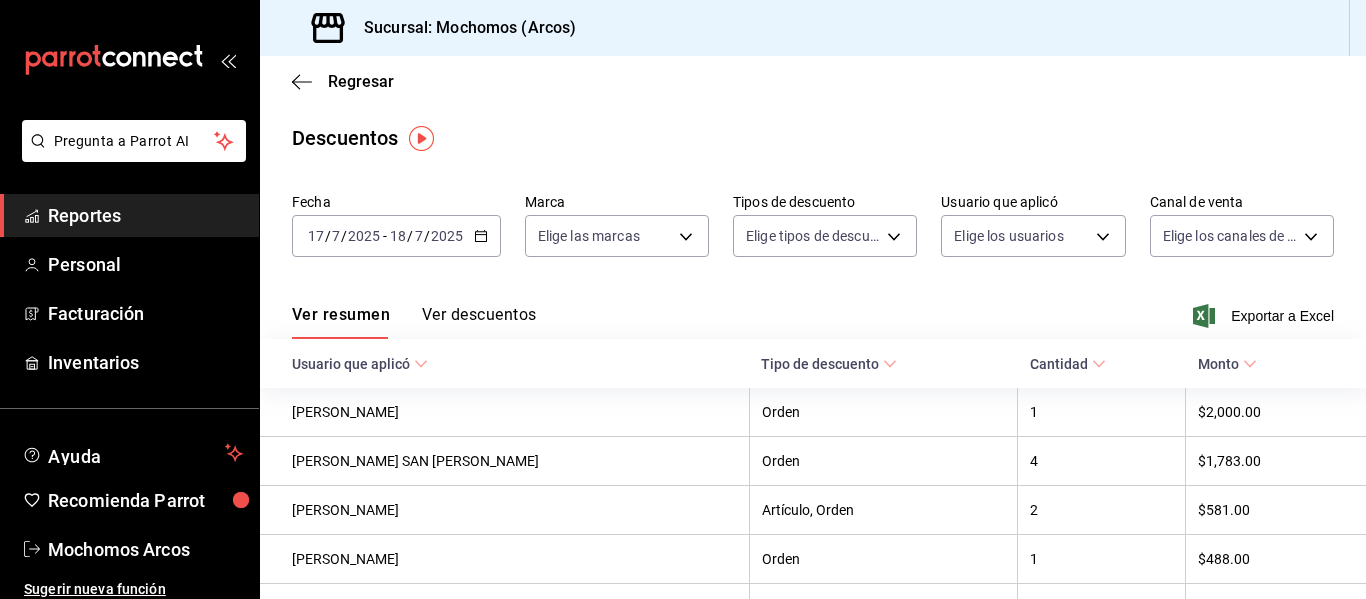 click on "Reportes" at bounding box center [145, 215] 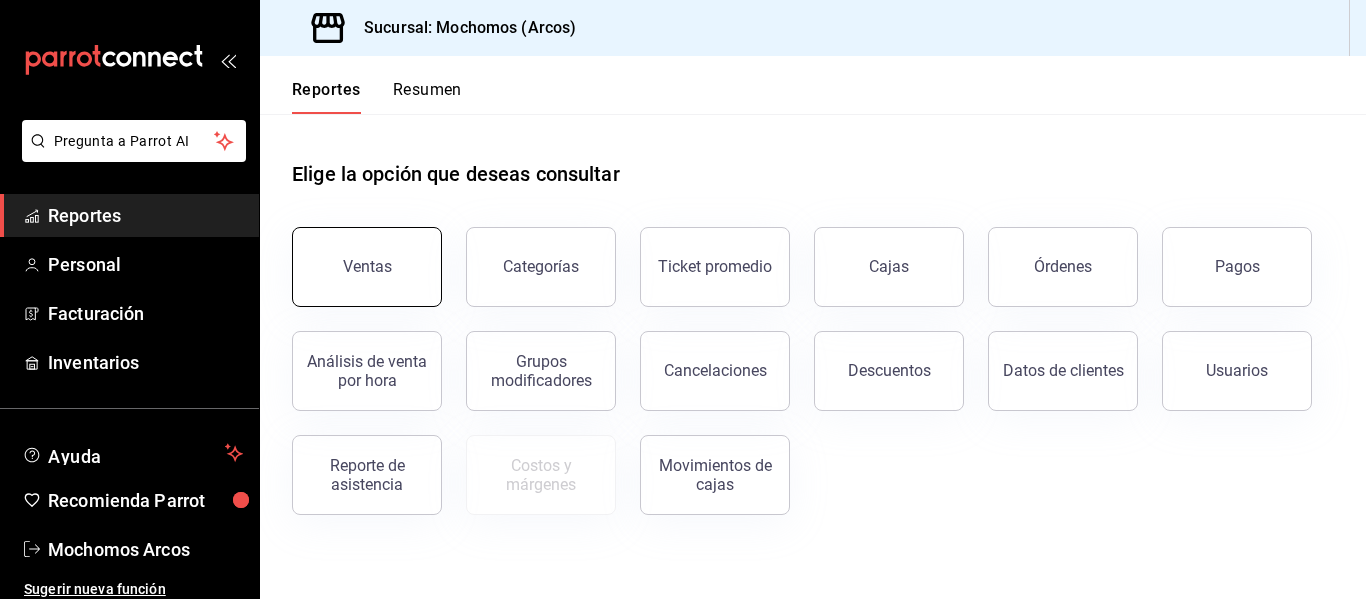 click on "Ventas" at bounding box center [367, 267] 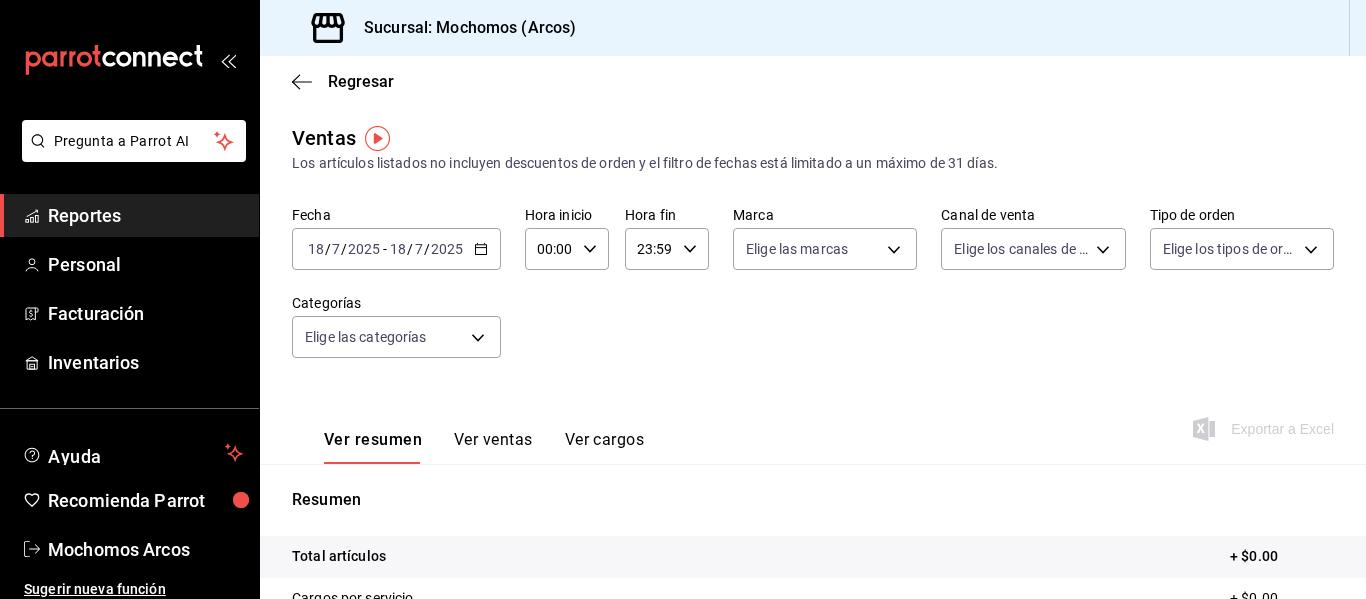 click 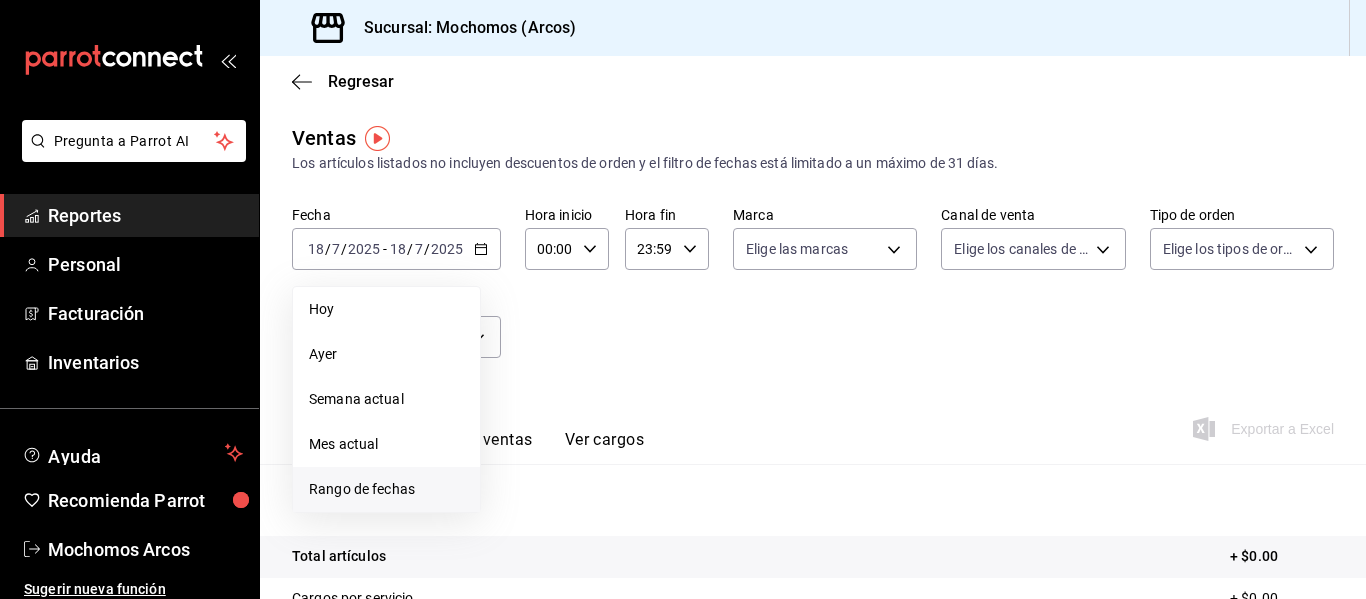 click on "Rango de fechas" at bounding box center (386, 489) 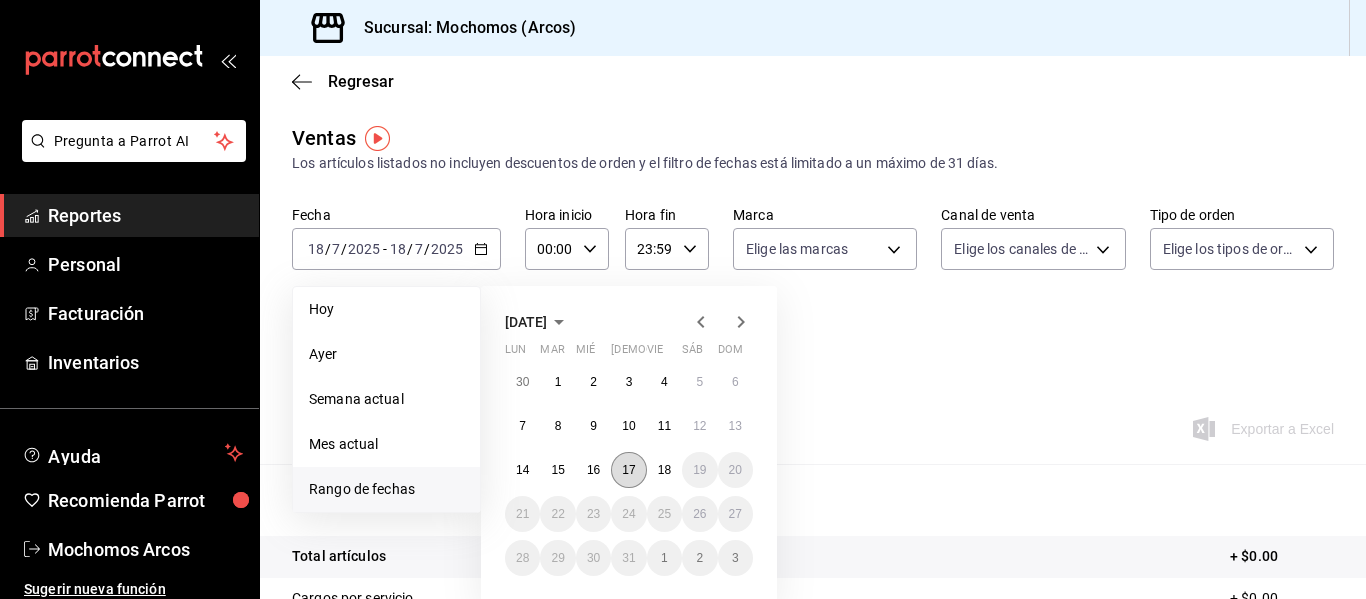 click on "17" at bounding box center [628, 470] 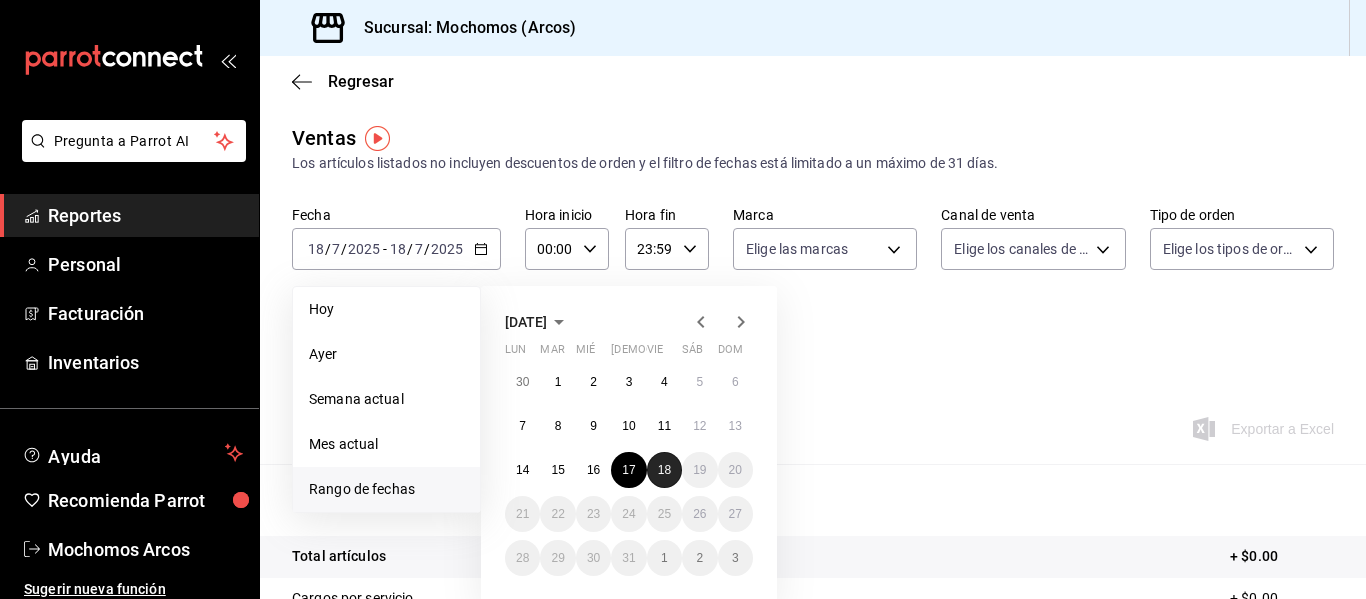 click on "18" at bounding box center (664, 470) 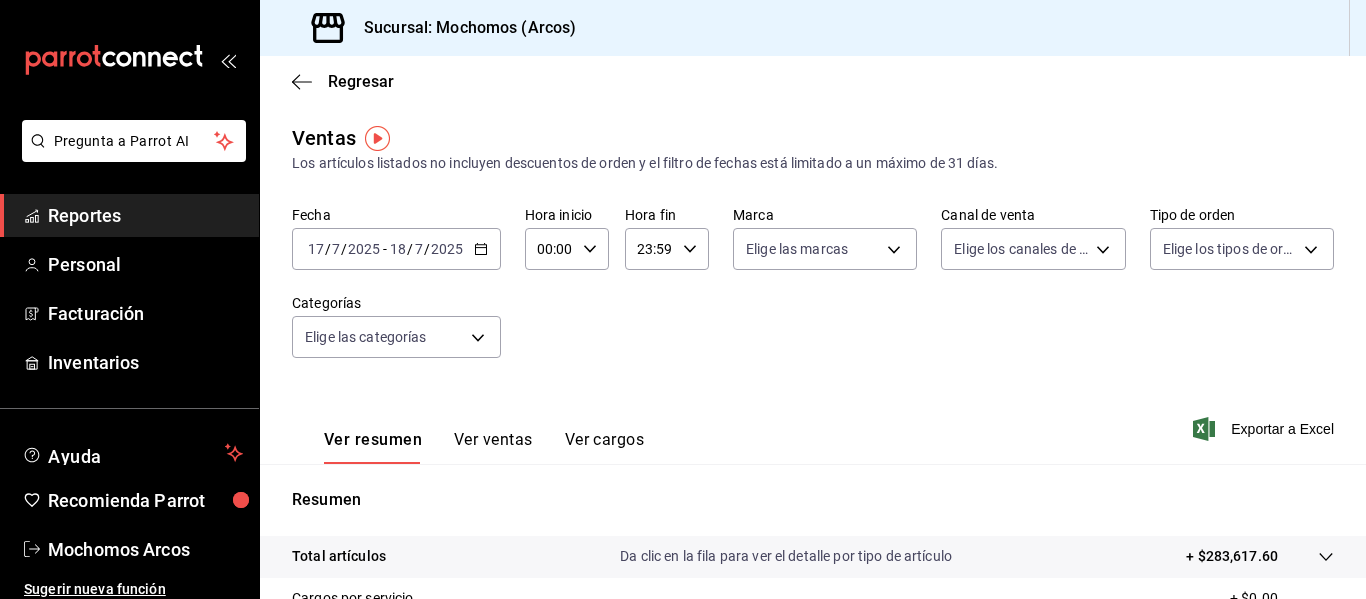 click 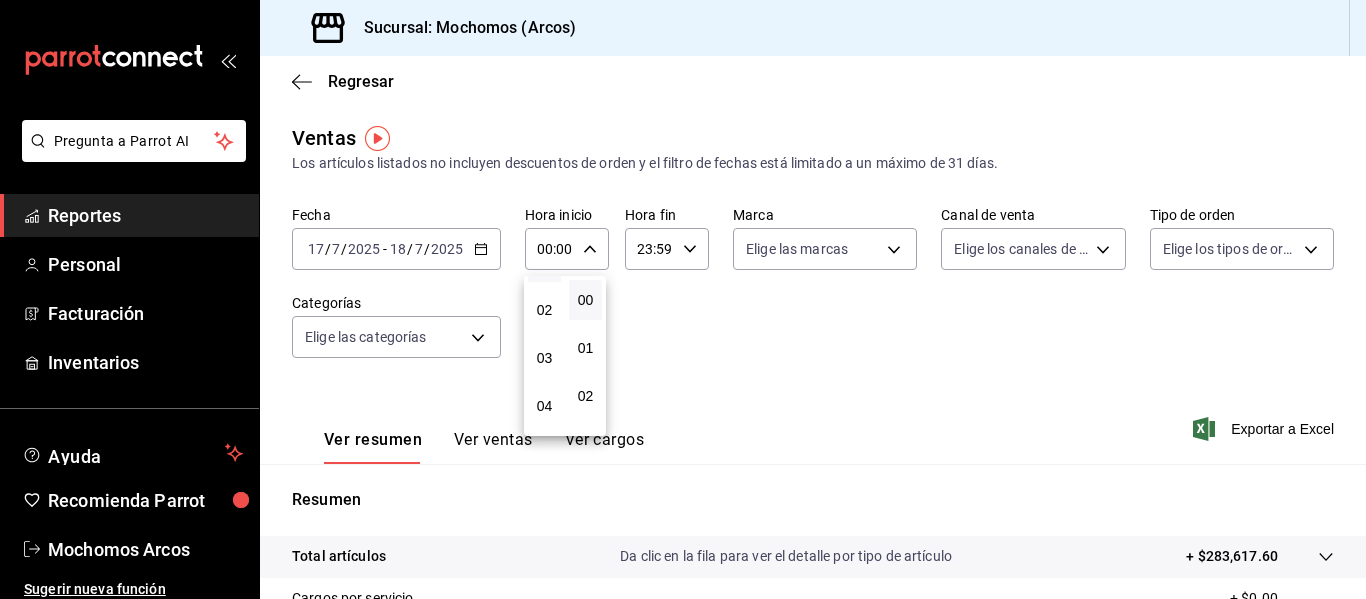 scroll, scrollTop: 93, scrollLeft: 0, axis: vertical 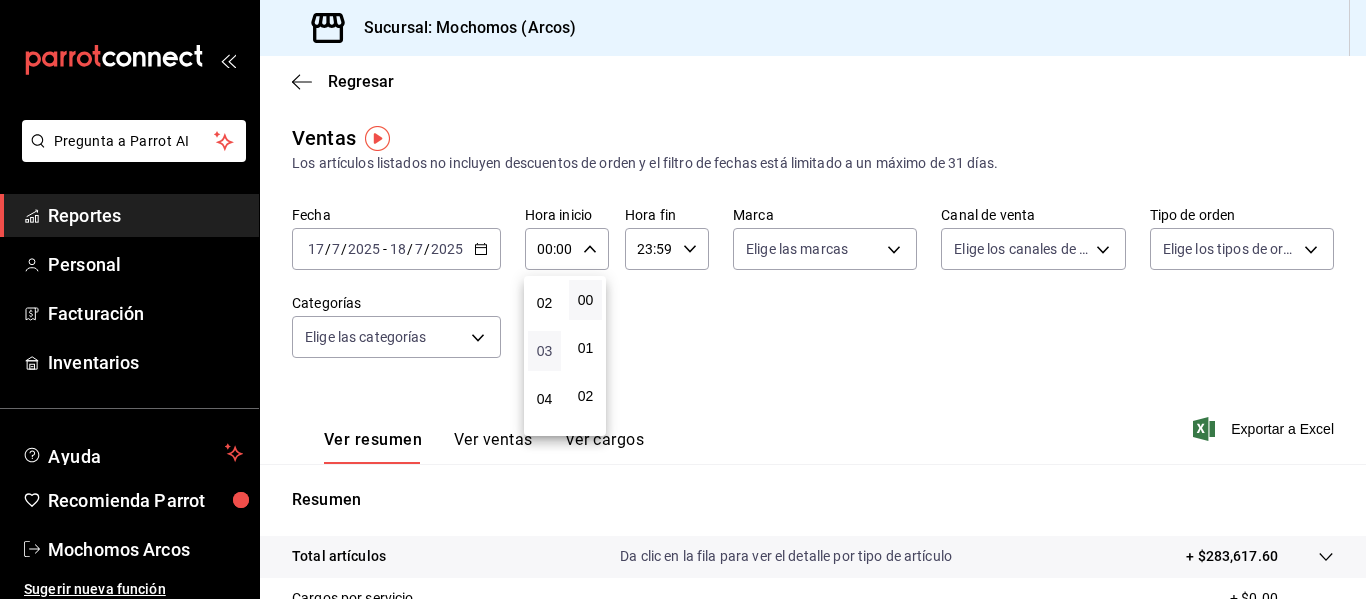 click on "03" at bounding box center [544, 351] 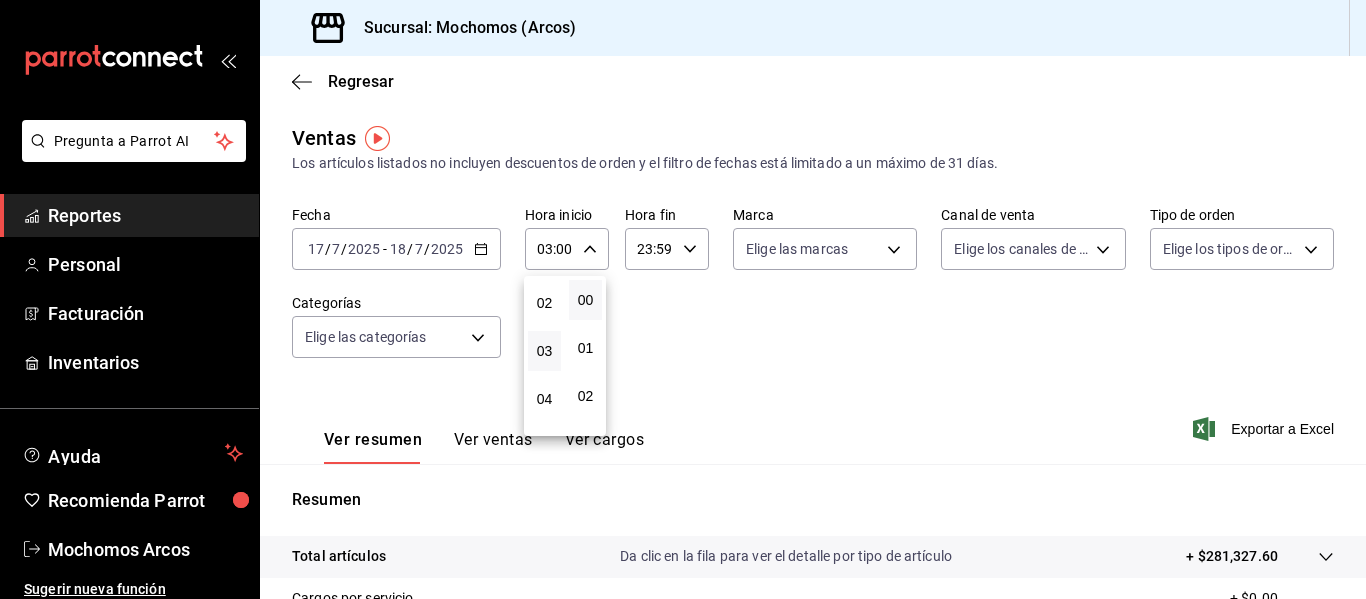 click at bounding box center (683, 299) 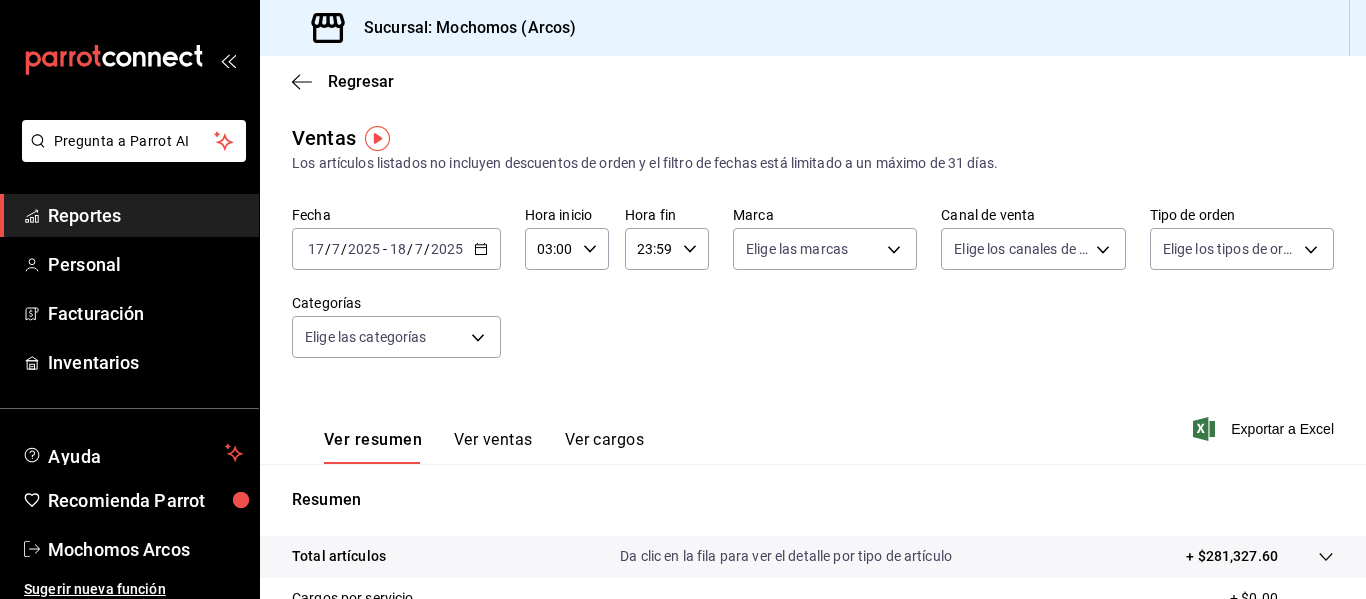click 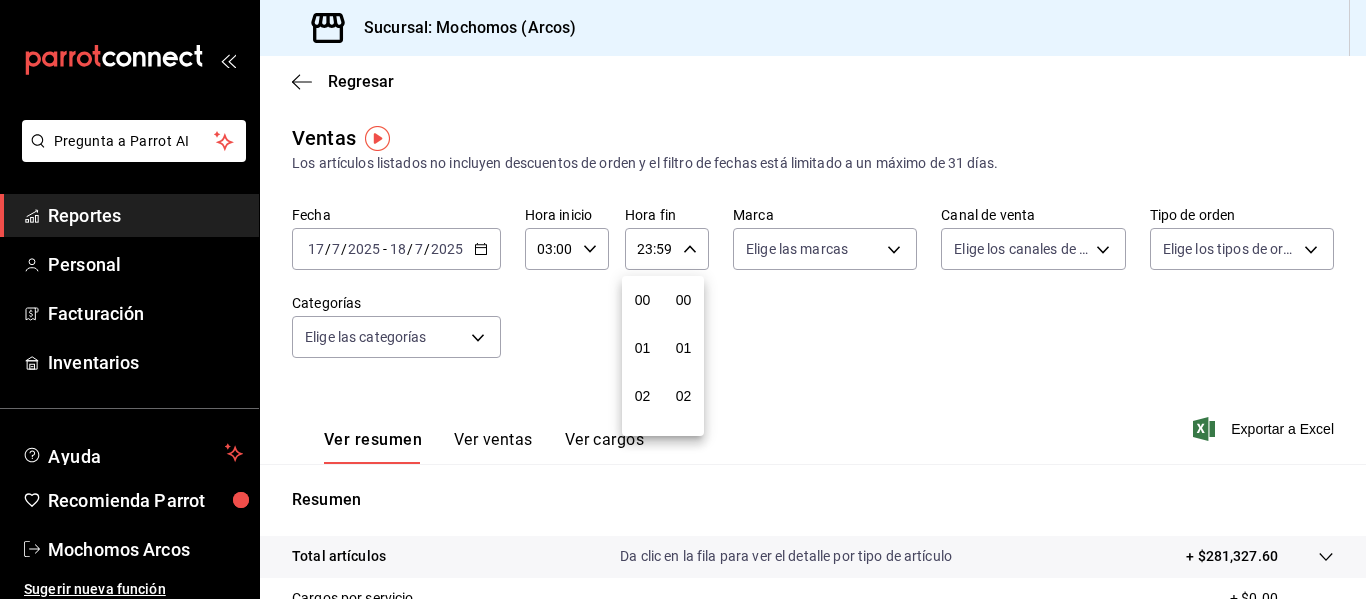 scroll, scrollTop: 992, scrollLeft: 0, axis: vertical 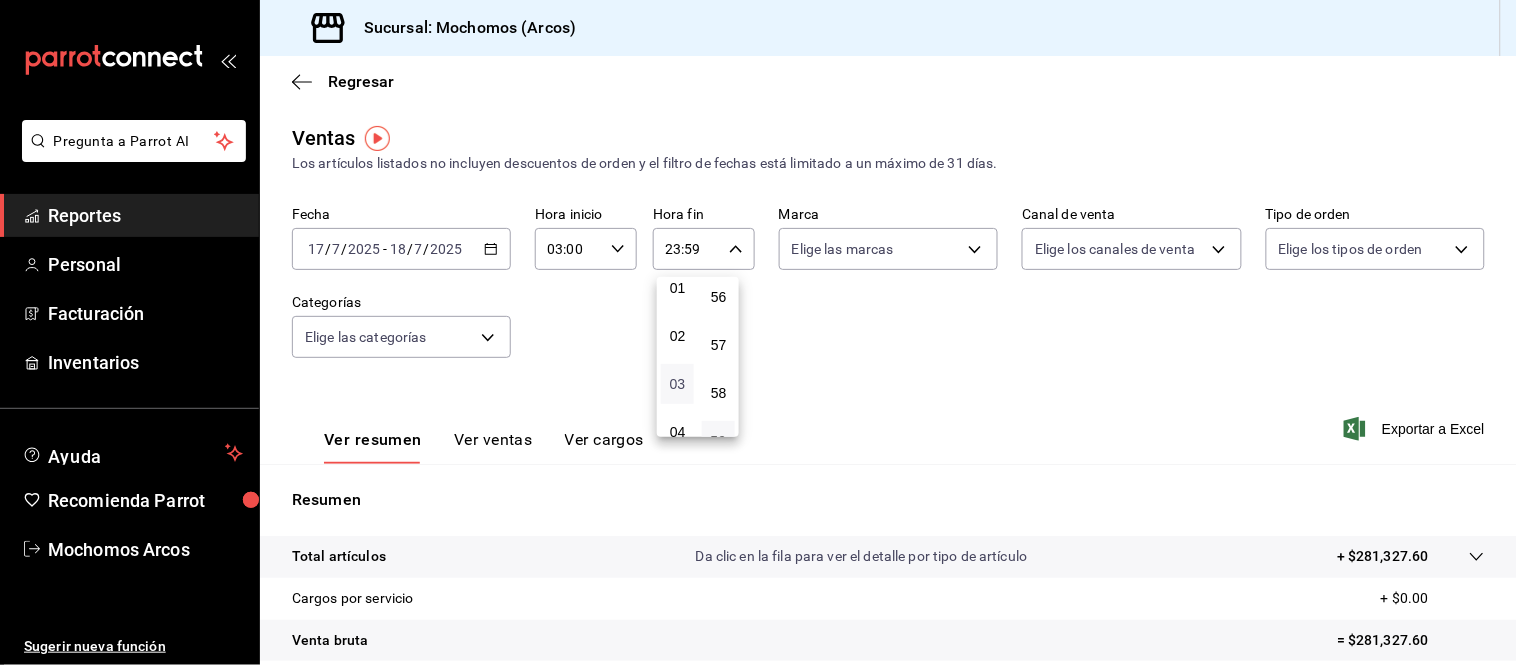 click on "03" at bounding box center [677, 384] 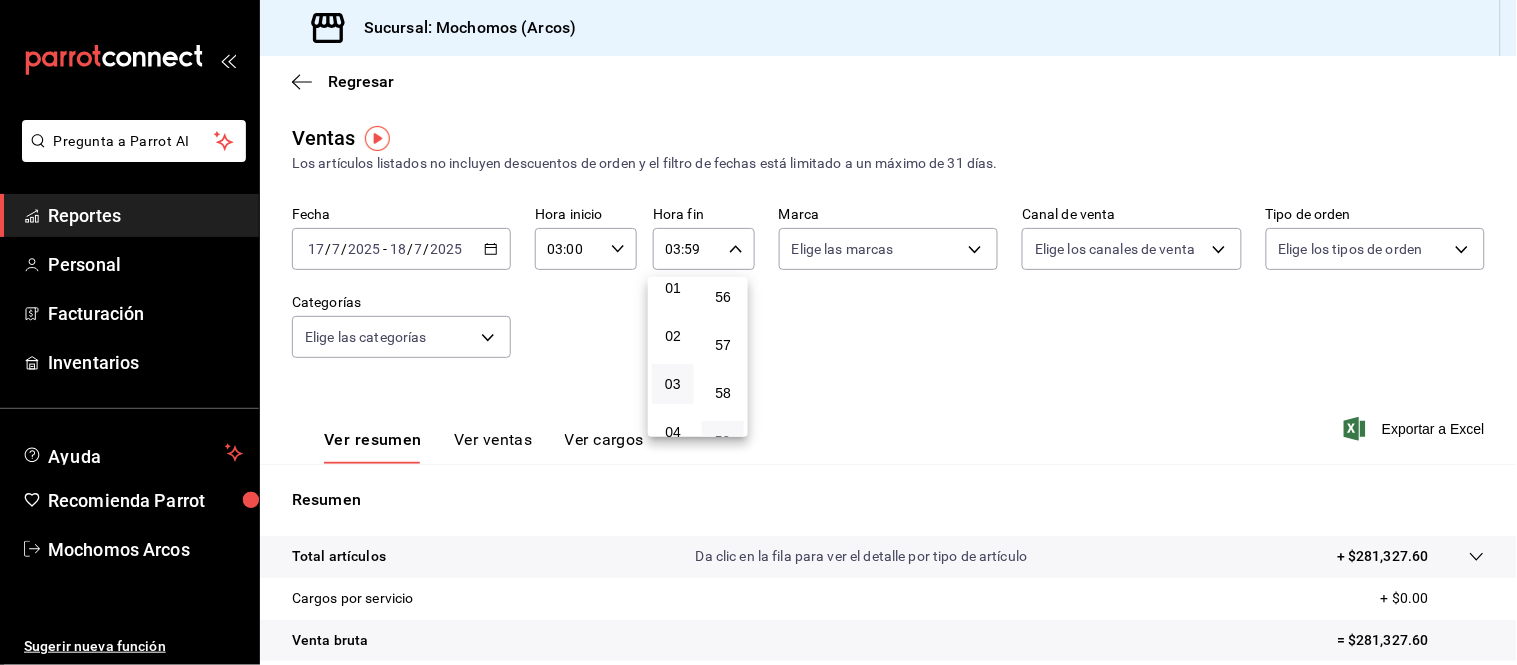 click at bounding box center (758, 332) 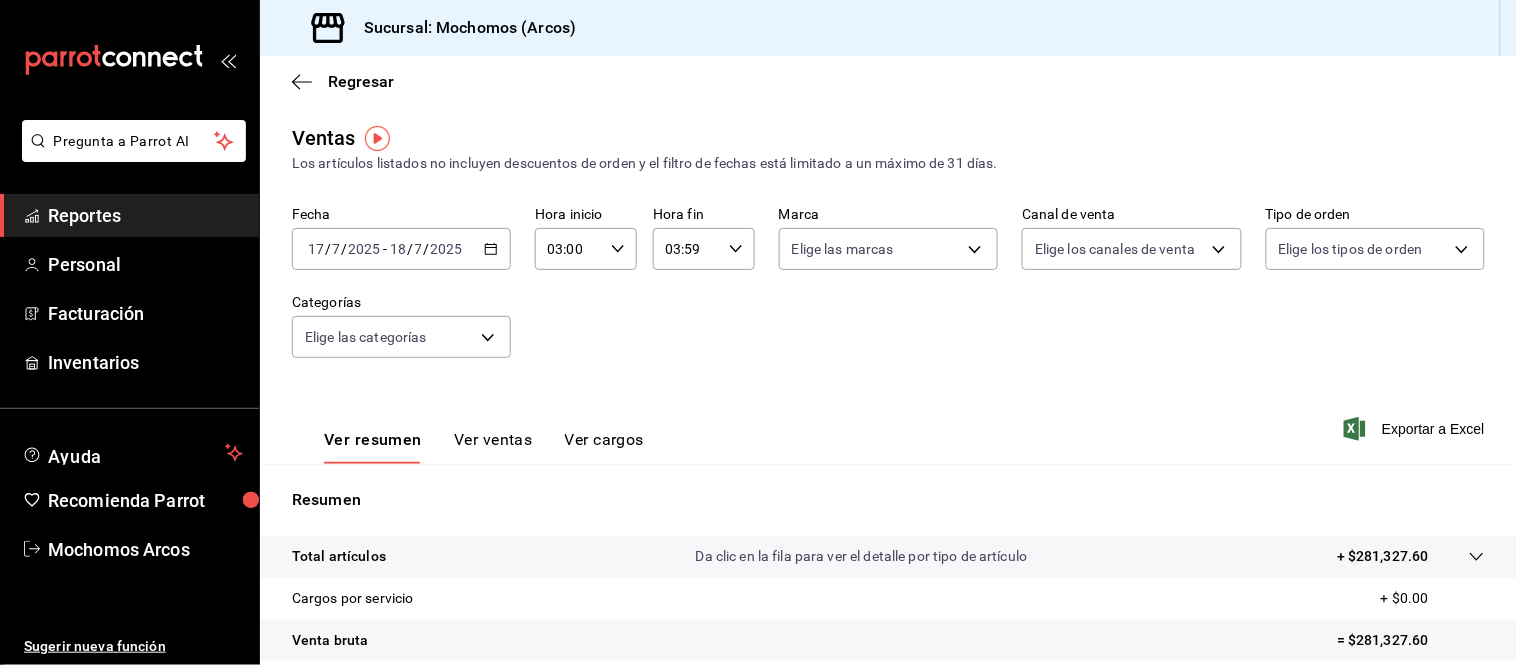 click on "Exportar a Excel" at bounding box center [1416, 429] 